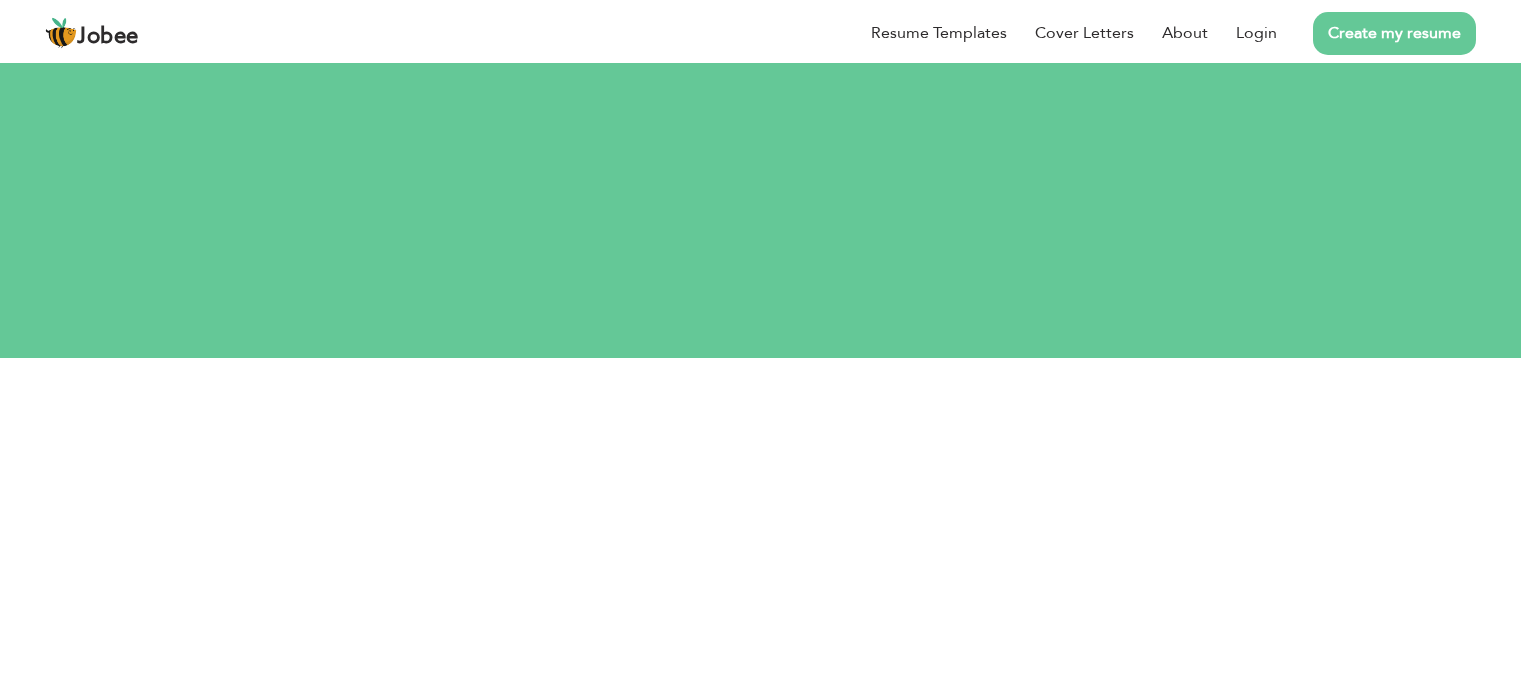 scroll, scrollTop: 0, scrollLeft: 0, axis: both 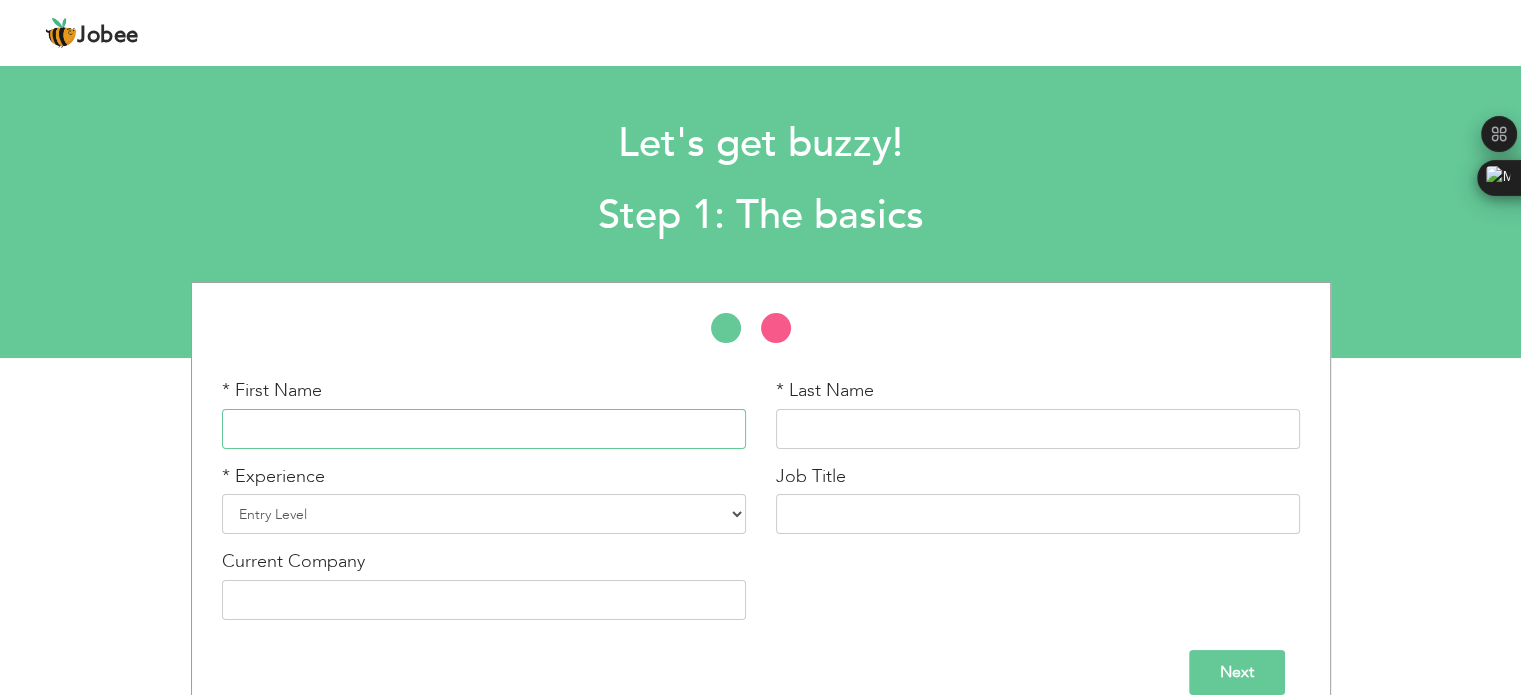 click at bounding box center [484, 429] 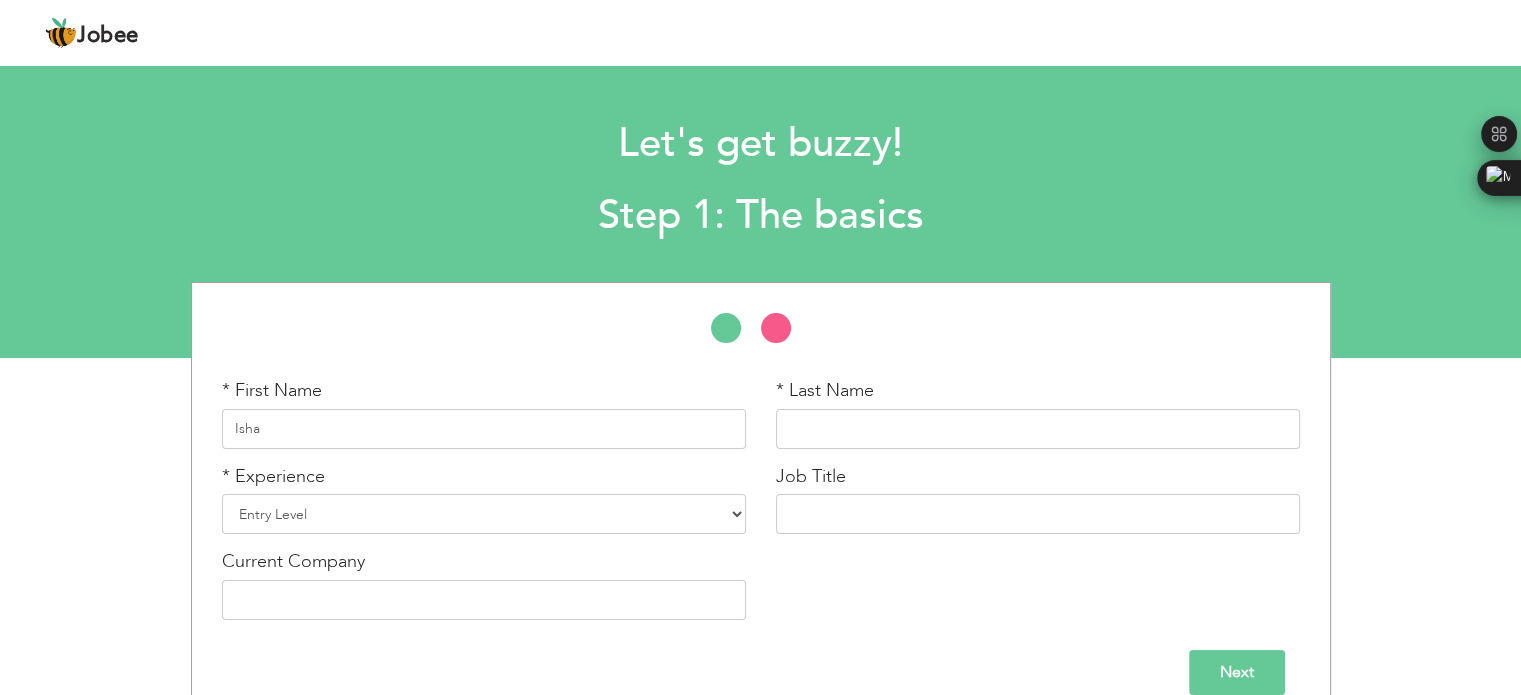 type on "[PERSON_NAME]" 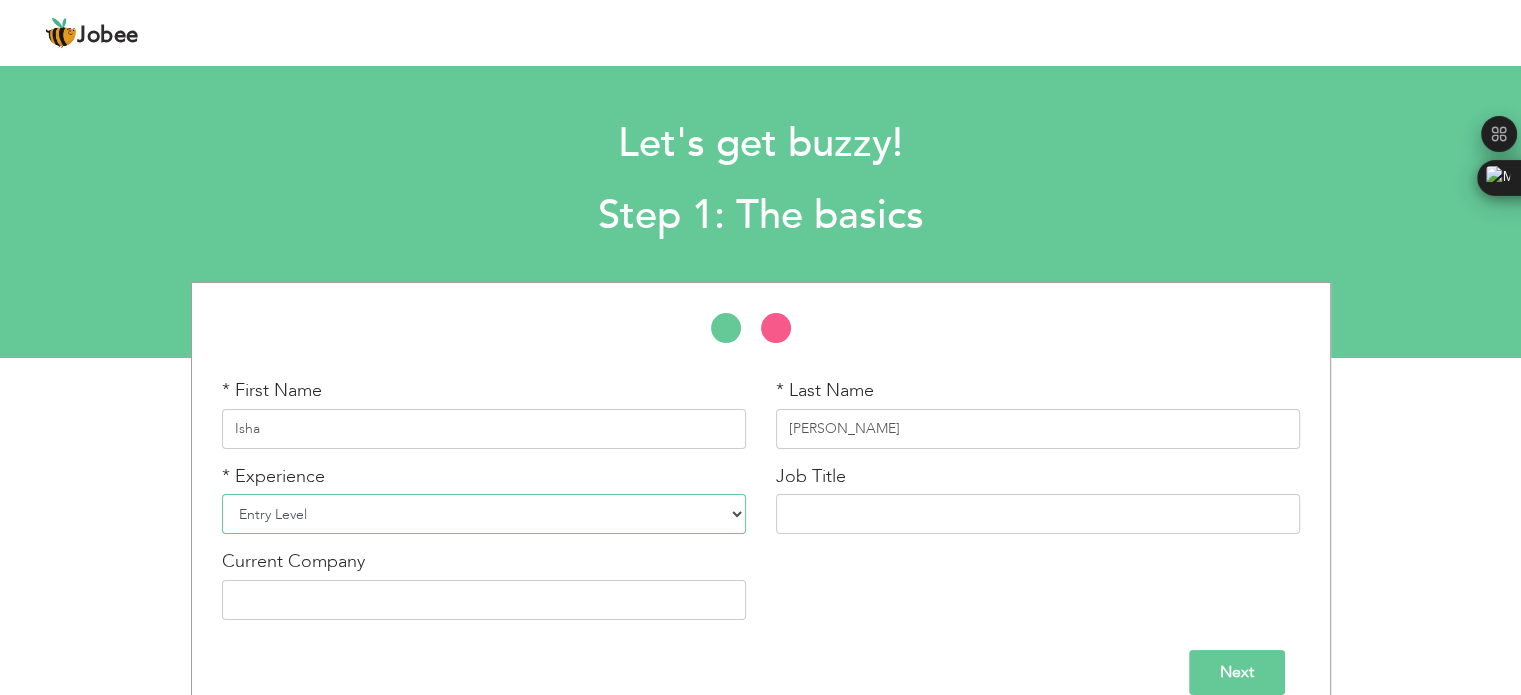 click on "Entry Level
Less than 1 Year
1 Year
2 Years
3 Years
4 Years
5 Years
6 Years
7 Years
8 Years
9 Years
10 Years
11 Years
12 Years
13 Years
14 Years
15 Years
16 Years
17 Years
18 Years
19 Years
20 Years
21 Years
22 Years
23 Years
24 Years
25 Years
26 Years
27 Years
28 Years
29 Years
30 Years
31 Years
32 Years
33 Years
34 Years
35 Years
More than 35 Years" at bounding box center [484, 514] 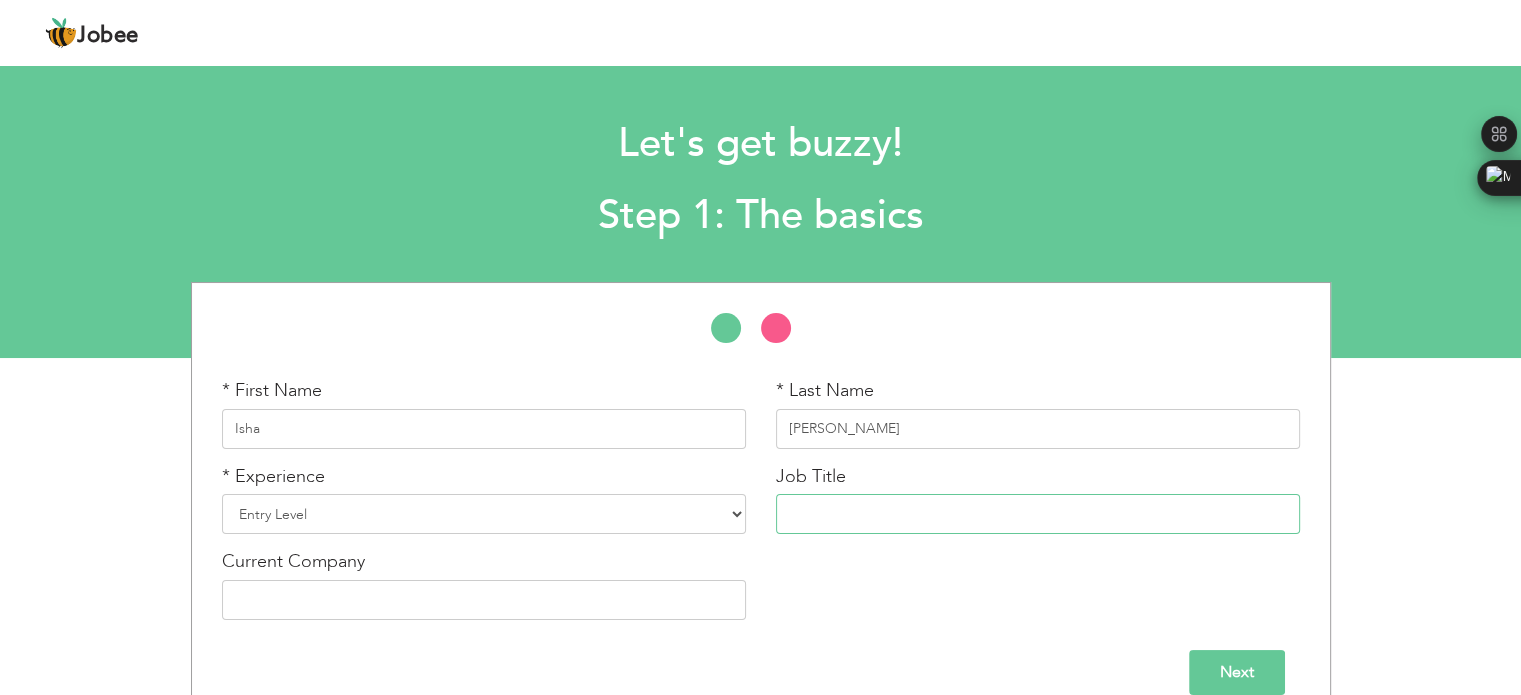 click at bounding box center [1038, 514] 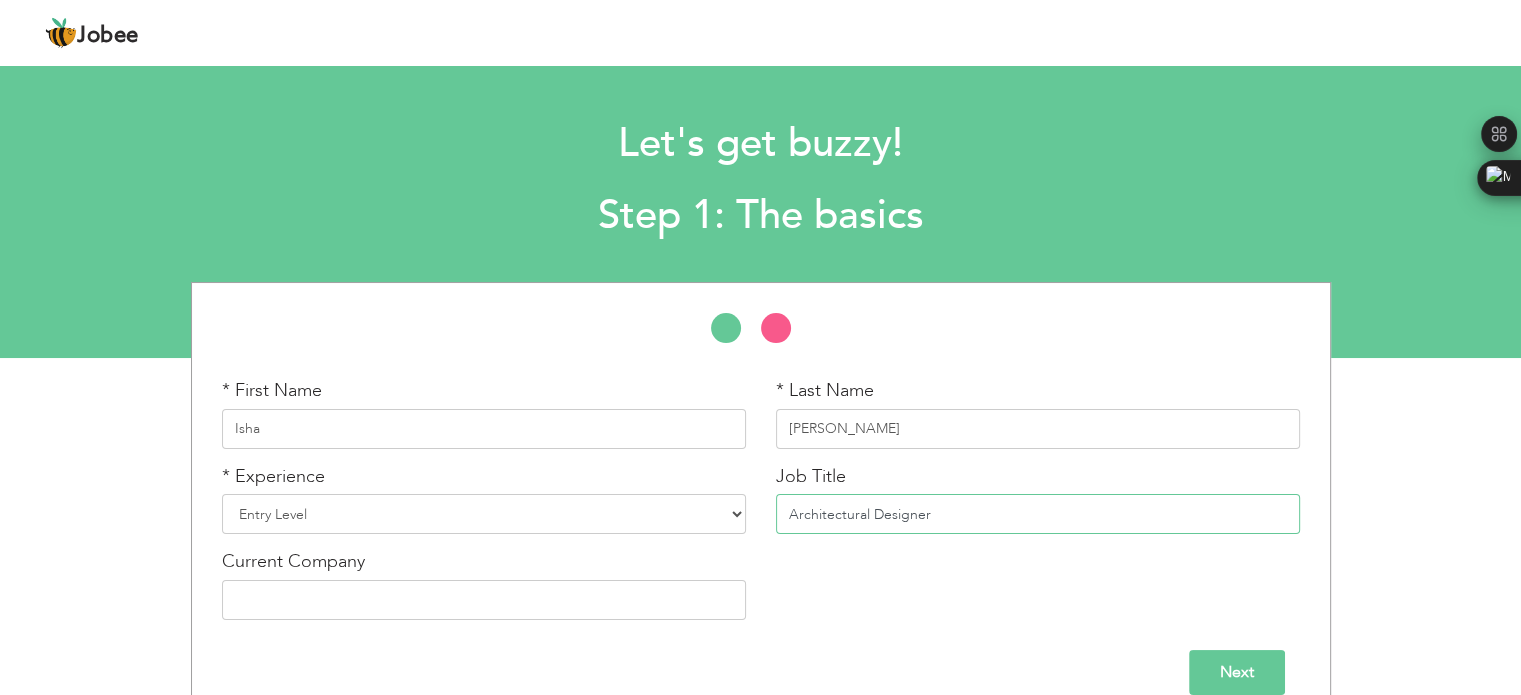 type on "Architectural Designer" 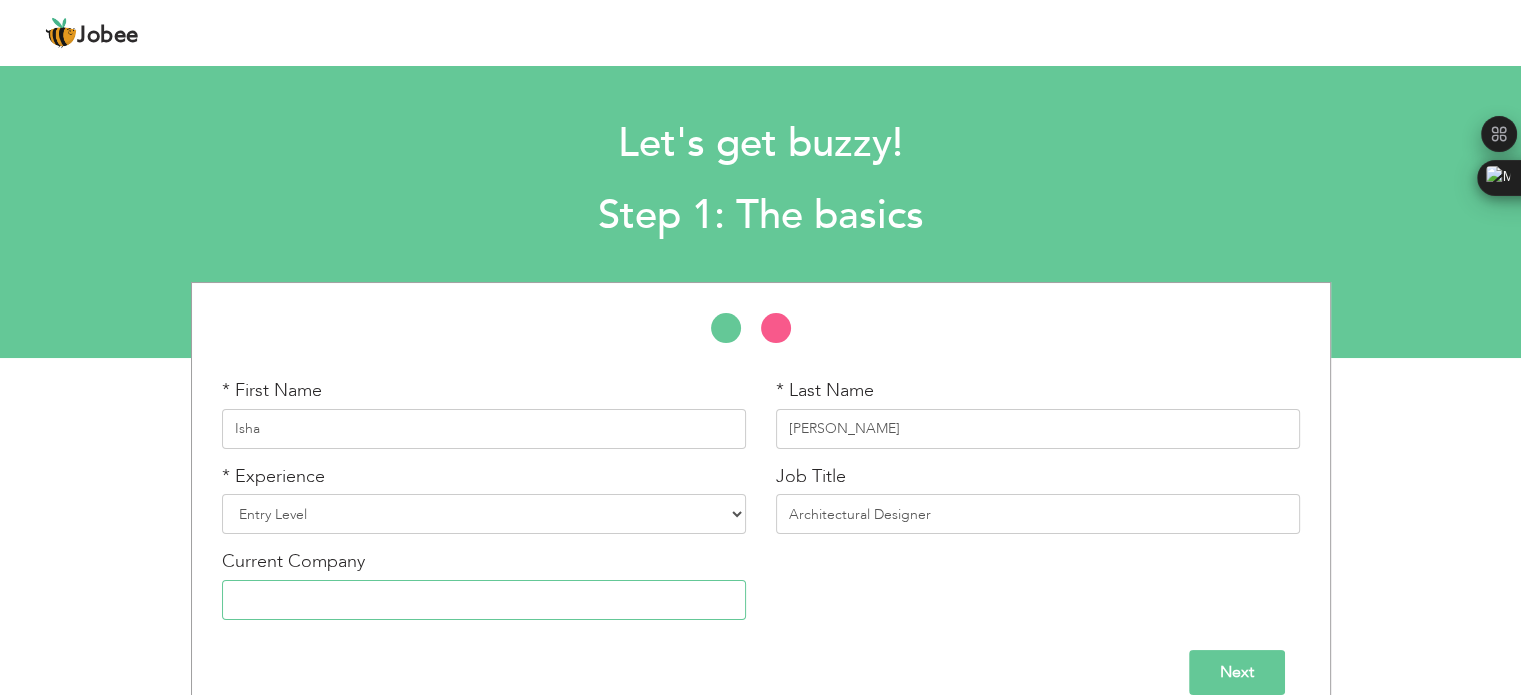 click at bounding box center (484, 600) 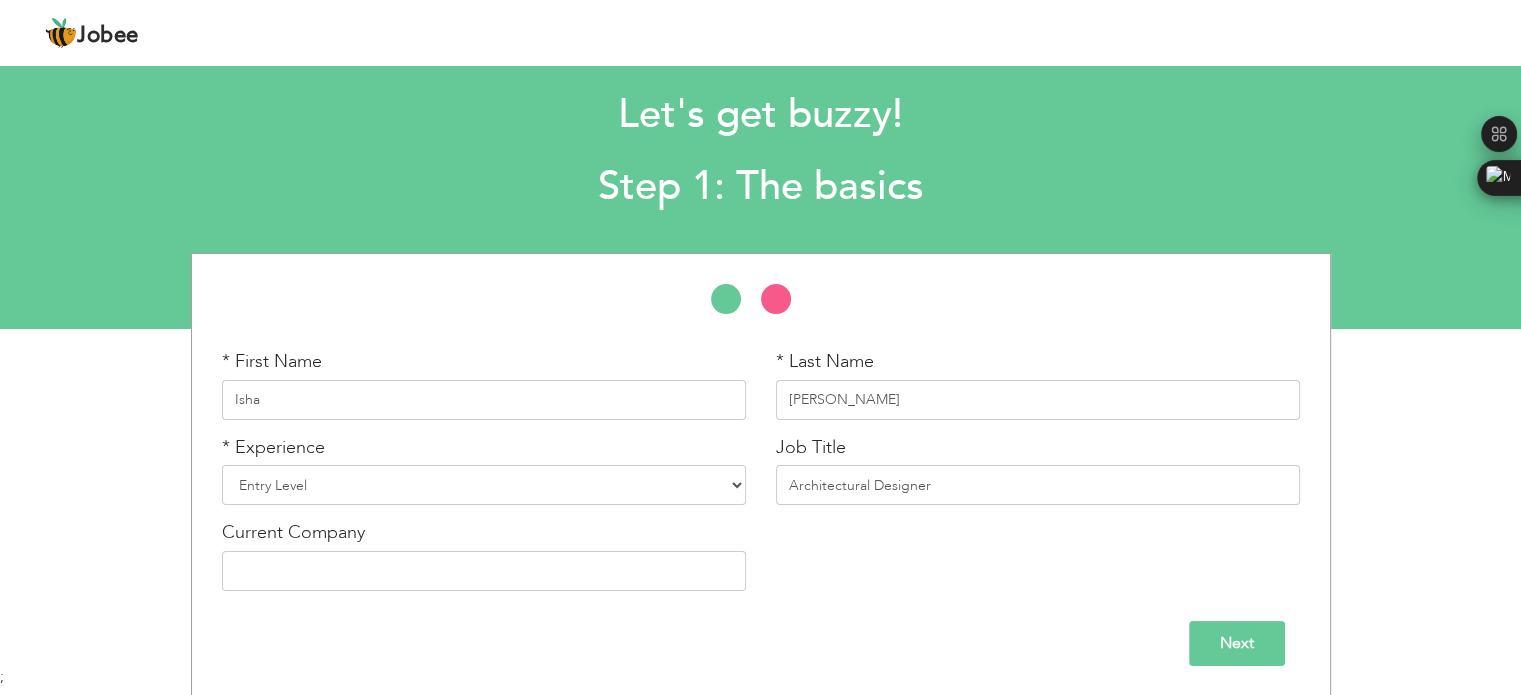 click on "Next" at bounding box center [1237, 643] 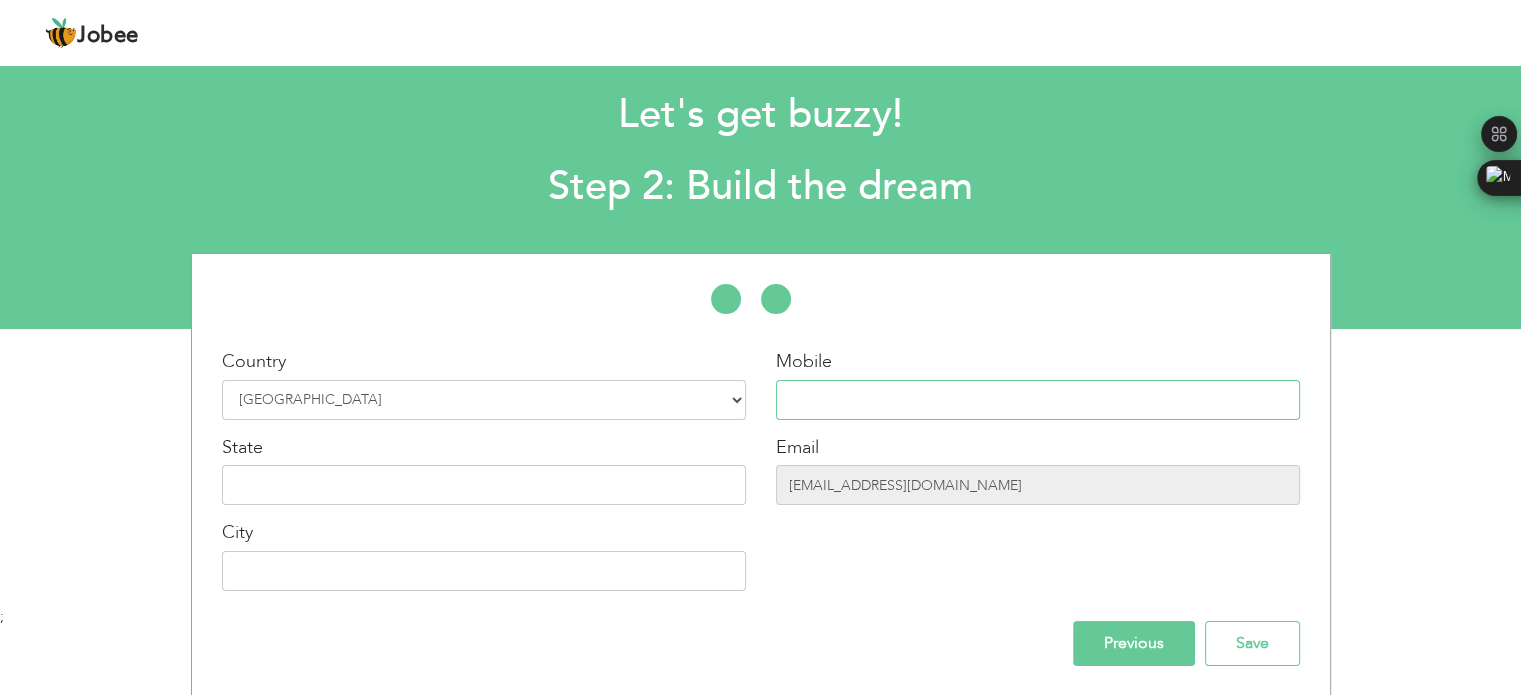click at bounding box center [1038, 400] 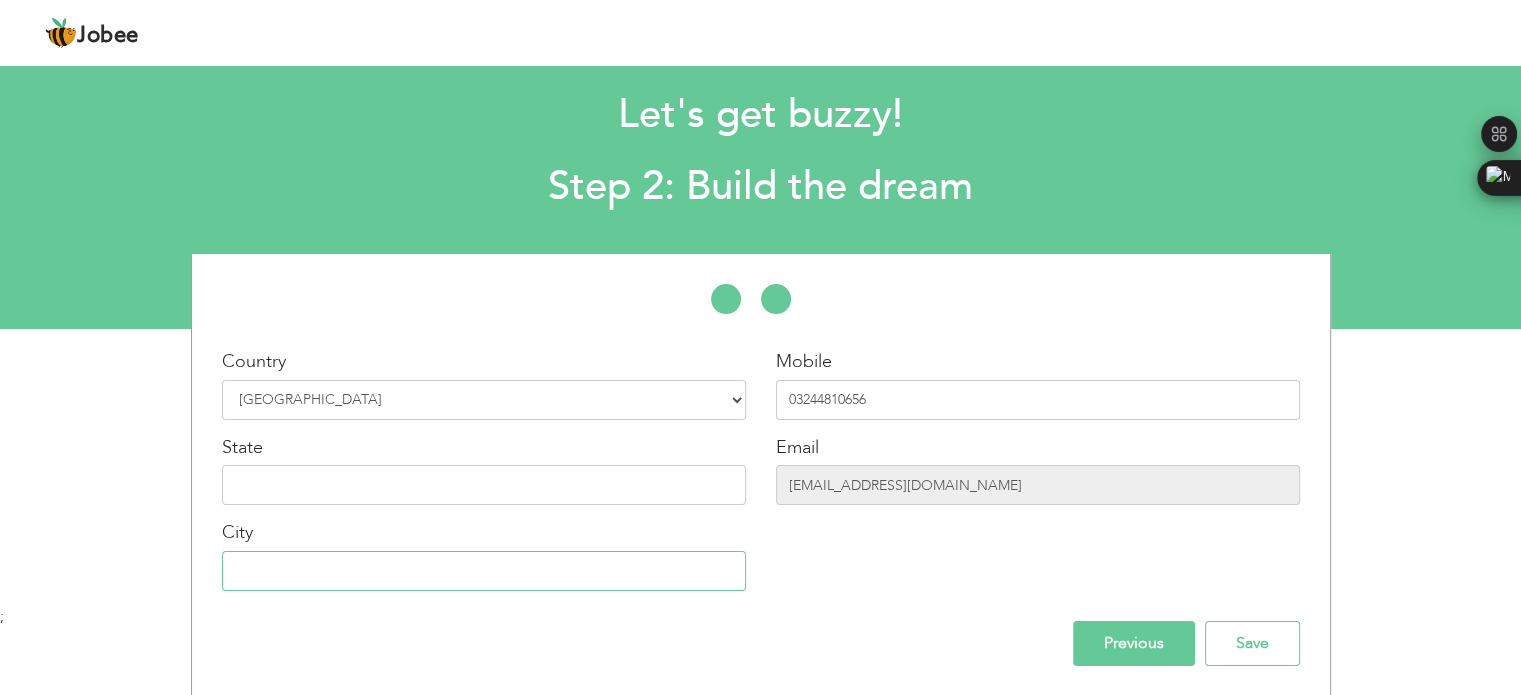 type on "Lahore" 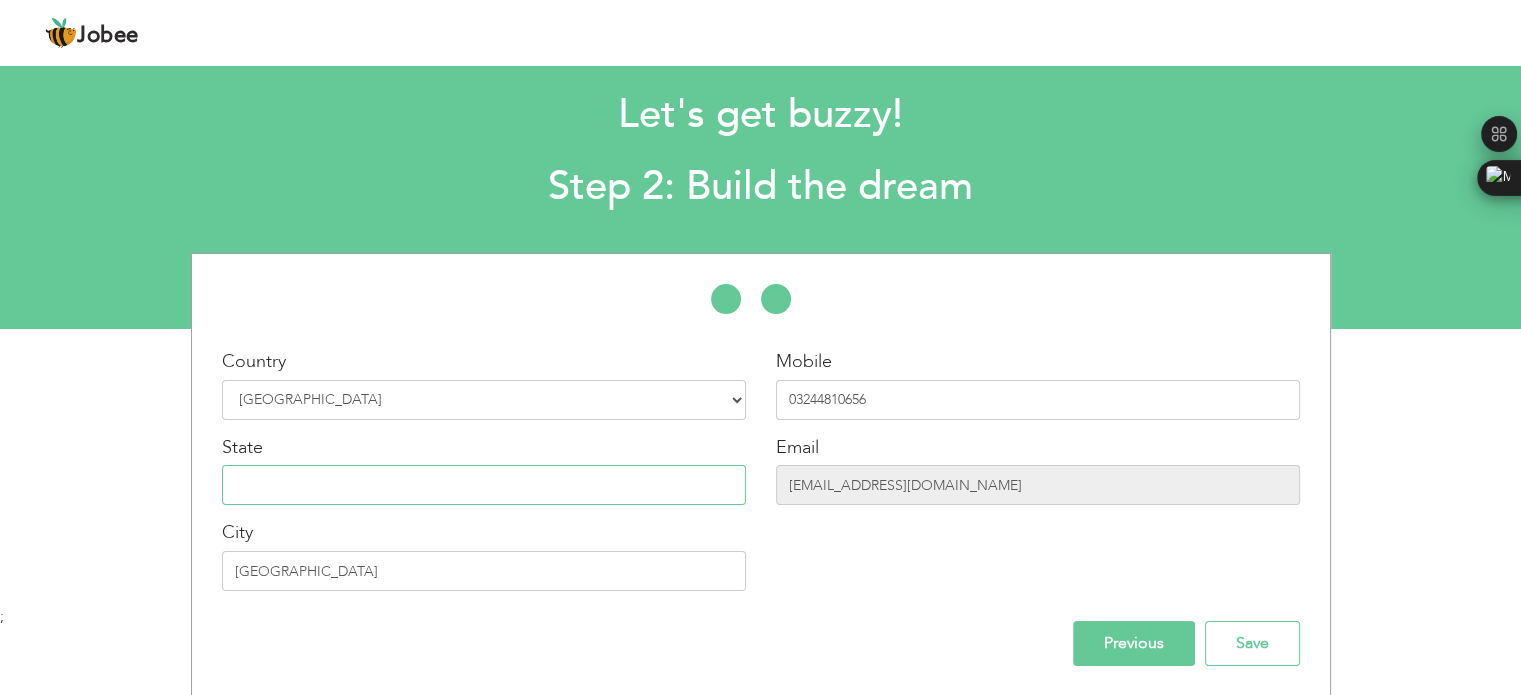 click at bounding box center [484, 485] 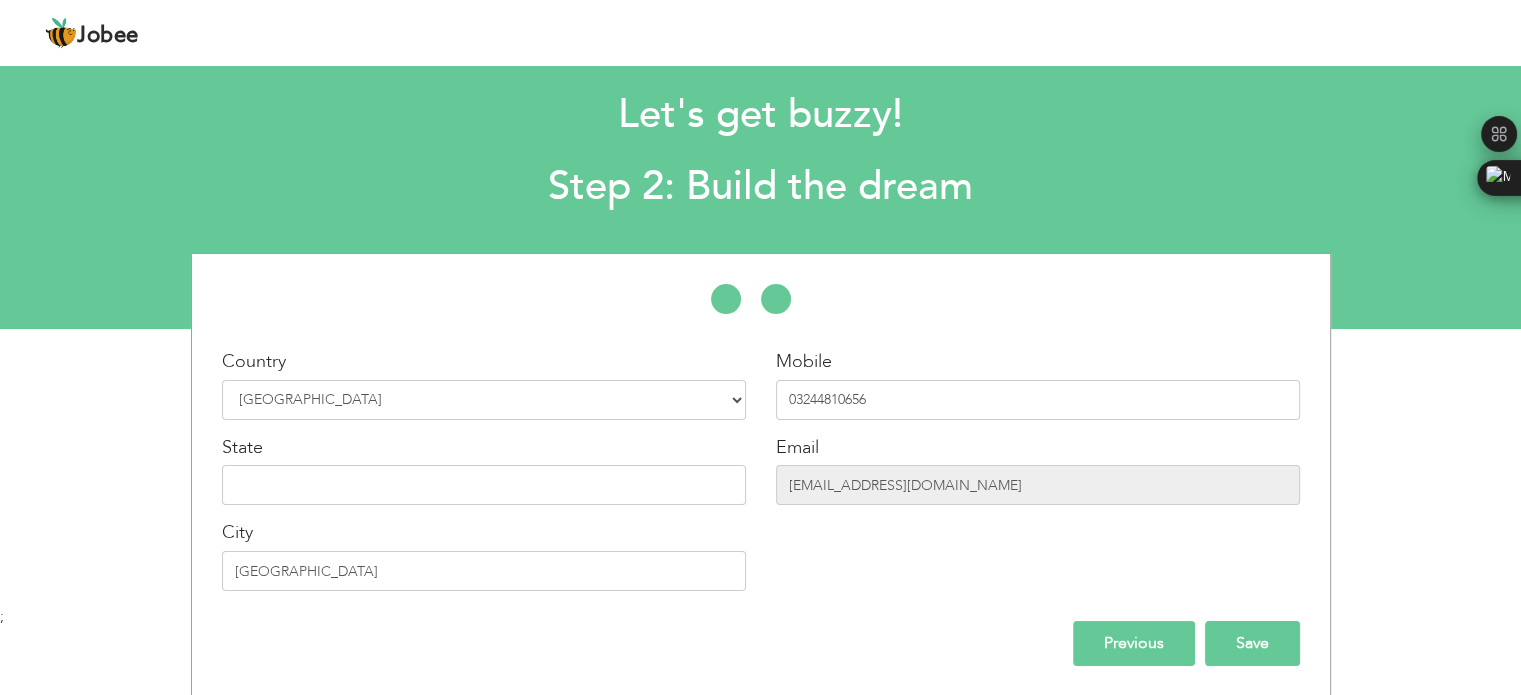 click on "Save" at bounding box center (1252, 643) 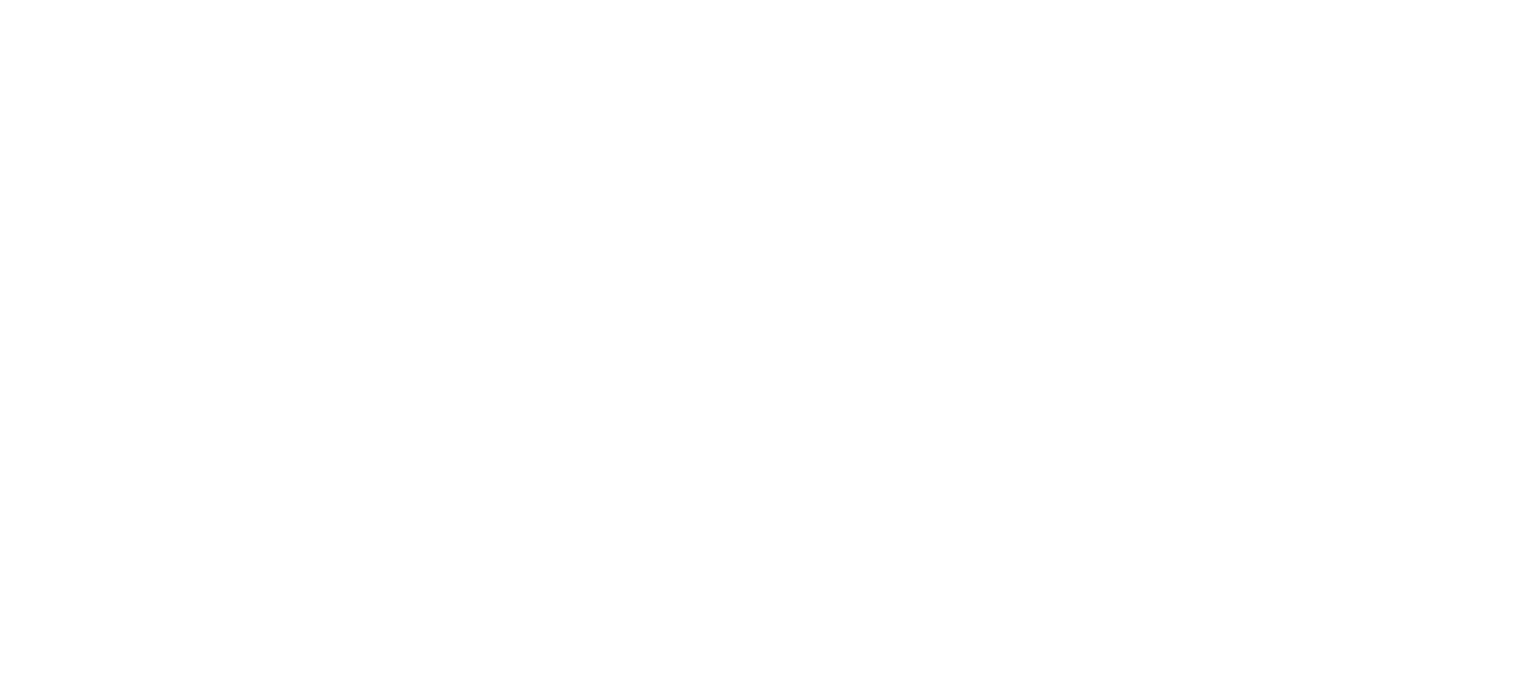 scroll, scrollTop: 0, scrollLeft: 0, axis: both 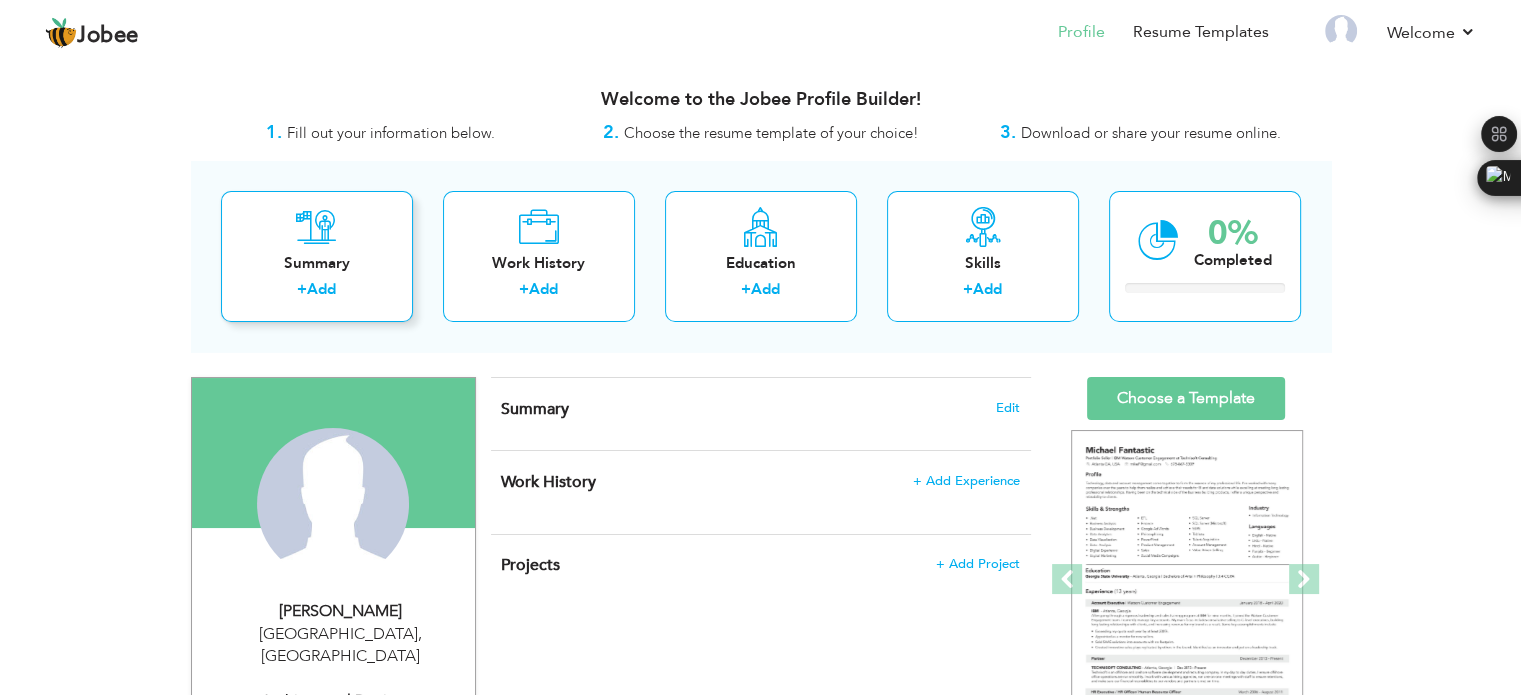 click on "Summary" at bounding box center [317, 263] 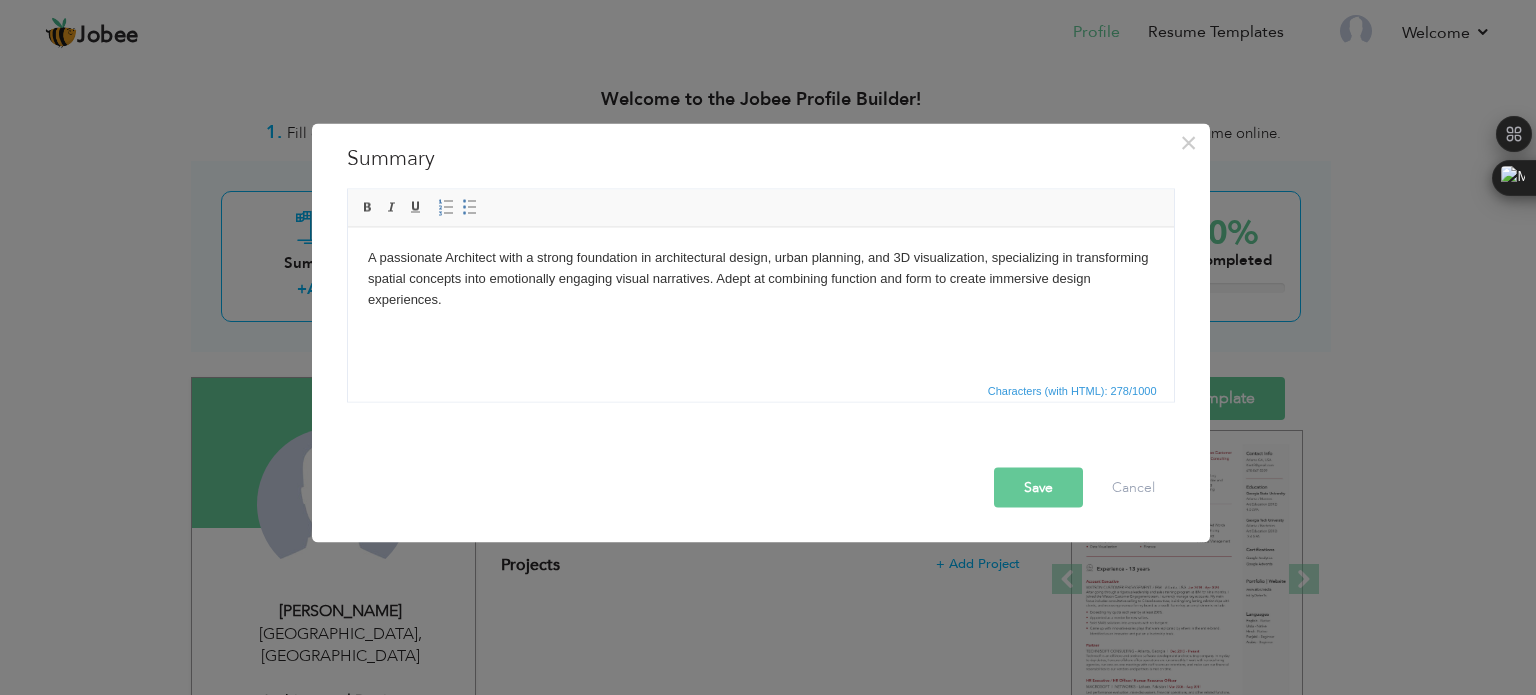 click on "Save" at bounding box center [1038, 487] 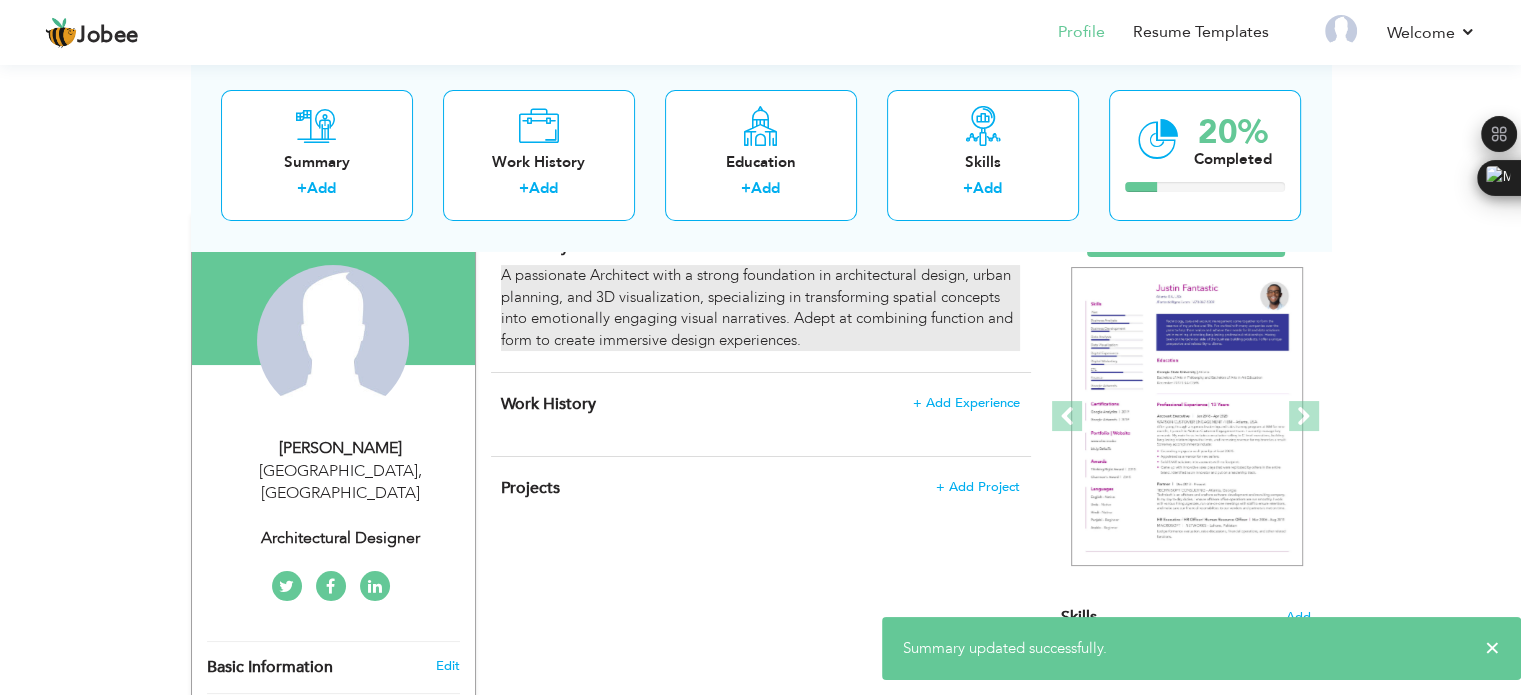 scroll, scrollTop: 176, scrollLeft: 0, axis: vertical 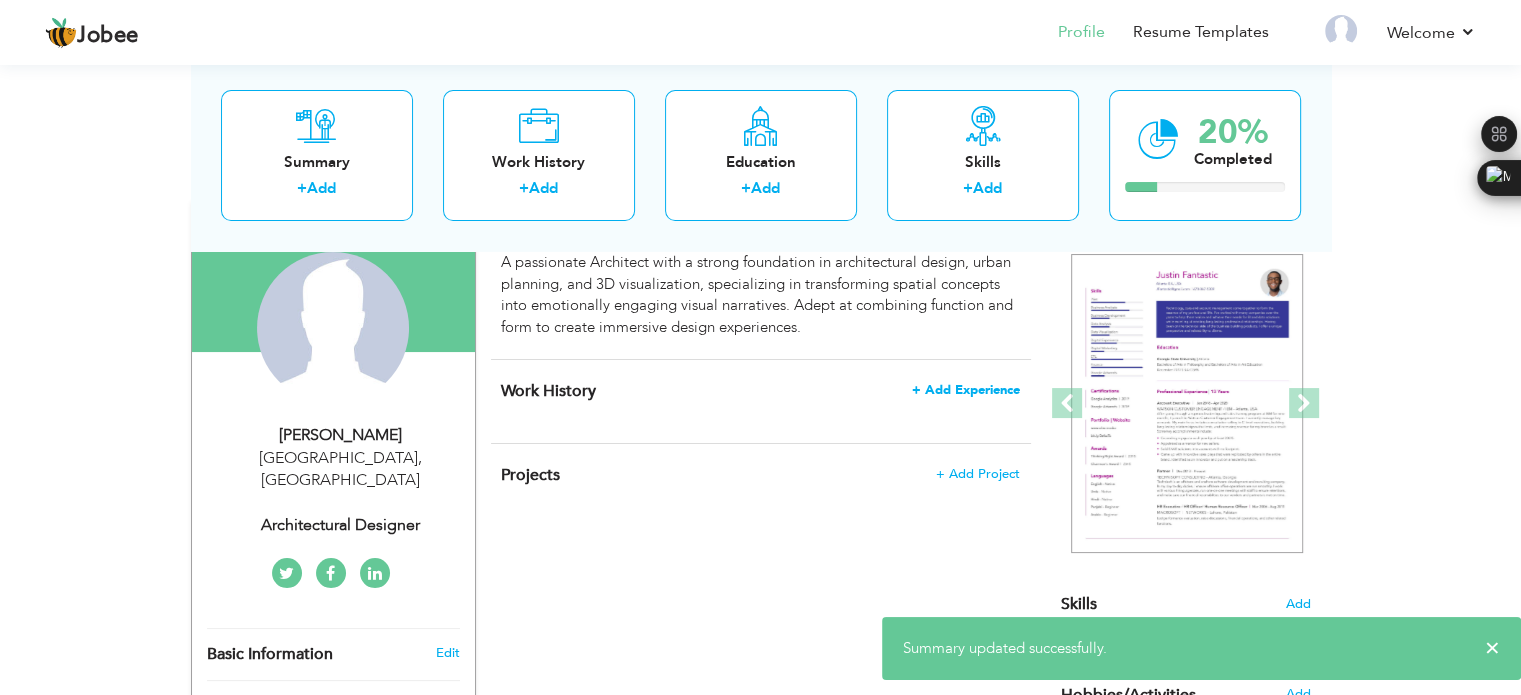 click on "+ Add Experience" at bounding box center (966, 390) 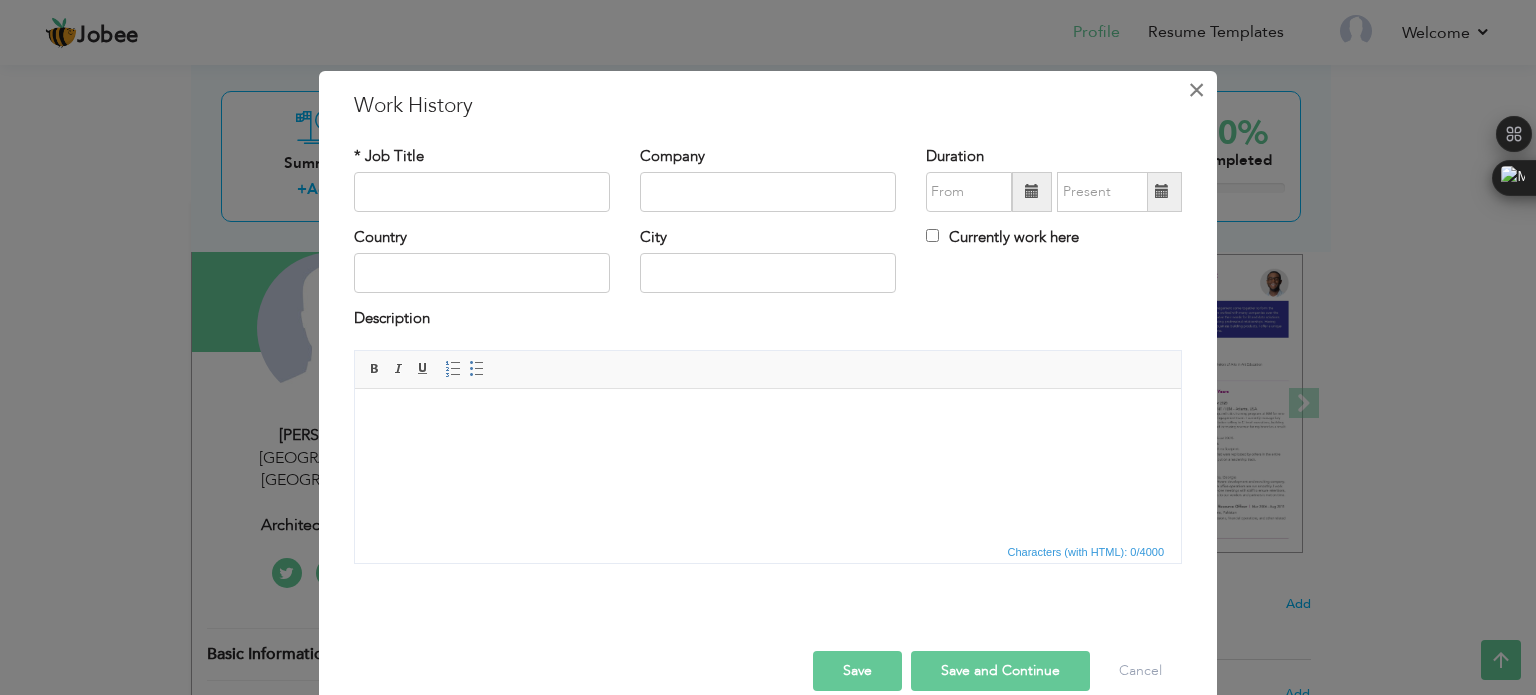 click on "×" at bounding box center (1196, 90) 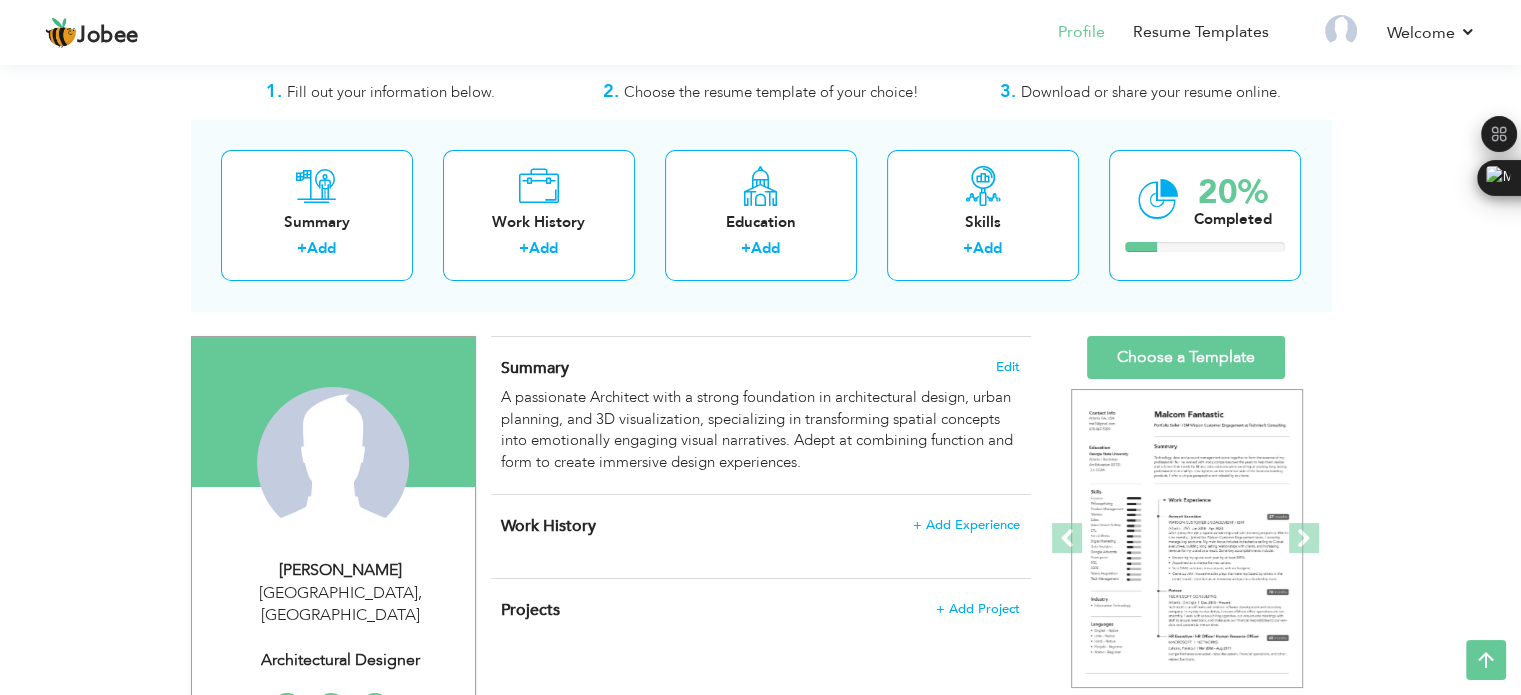scroll, scrollTop: 0, scrollLeft: 0, axis: both 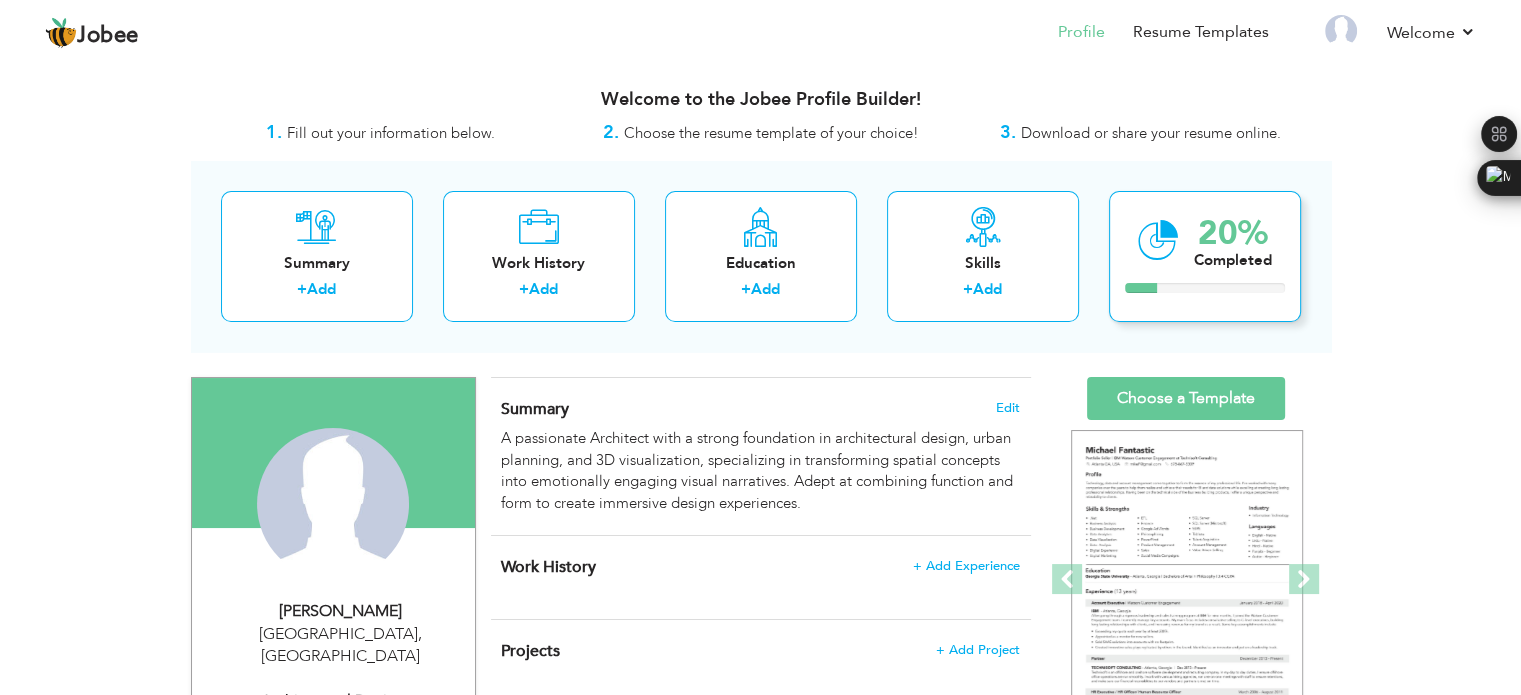 click at bounding box center [1158, 240] 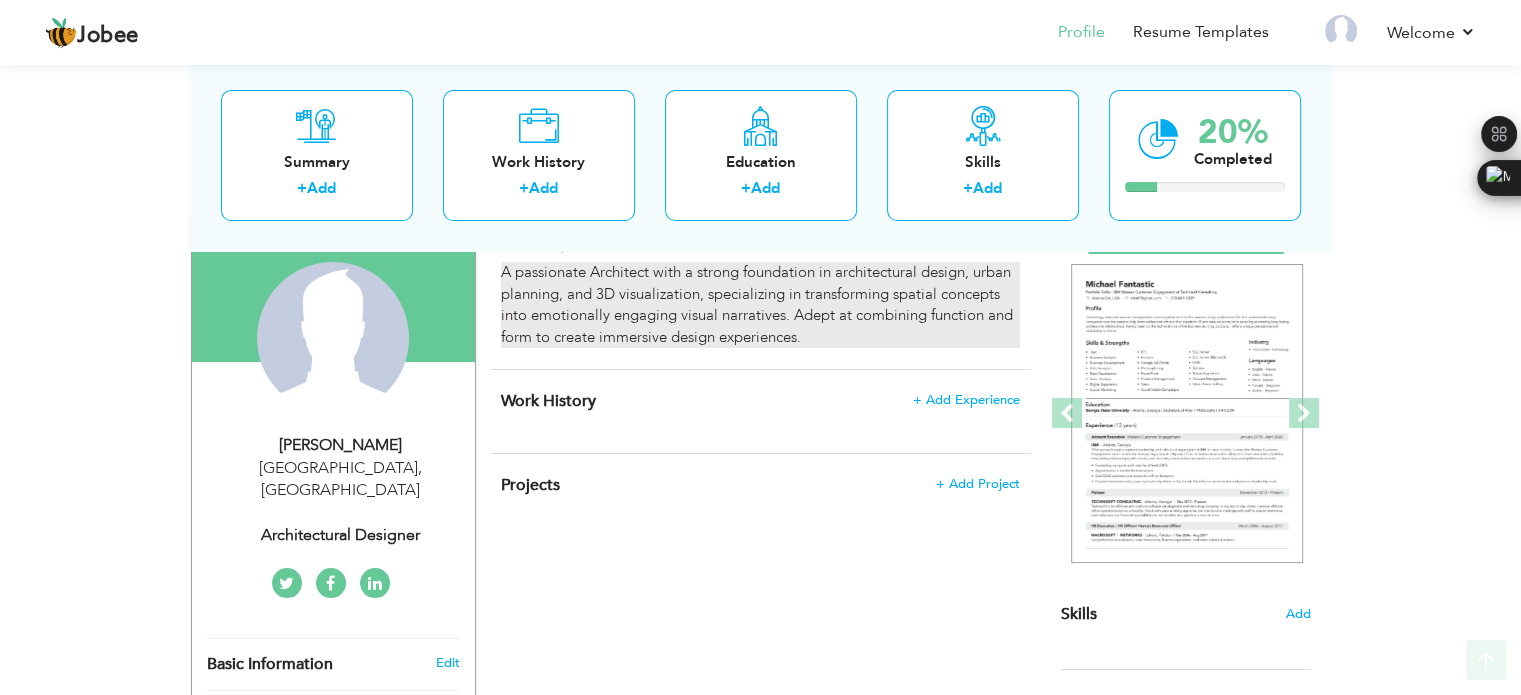 scroll, scrollTop: 170, scrollLeft: 0, axis: vertical 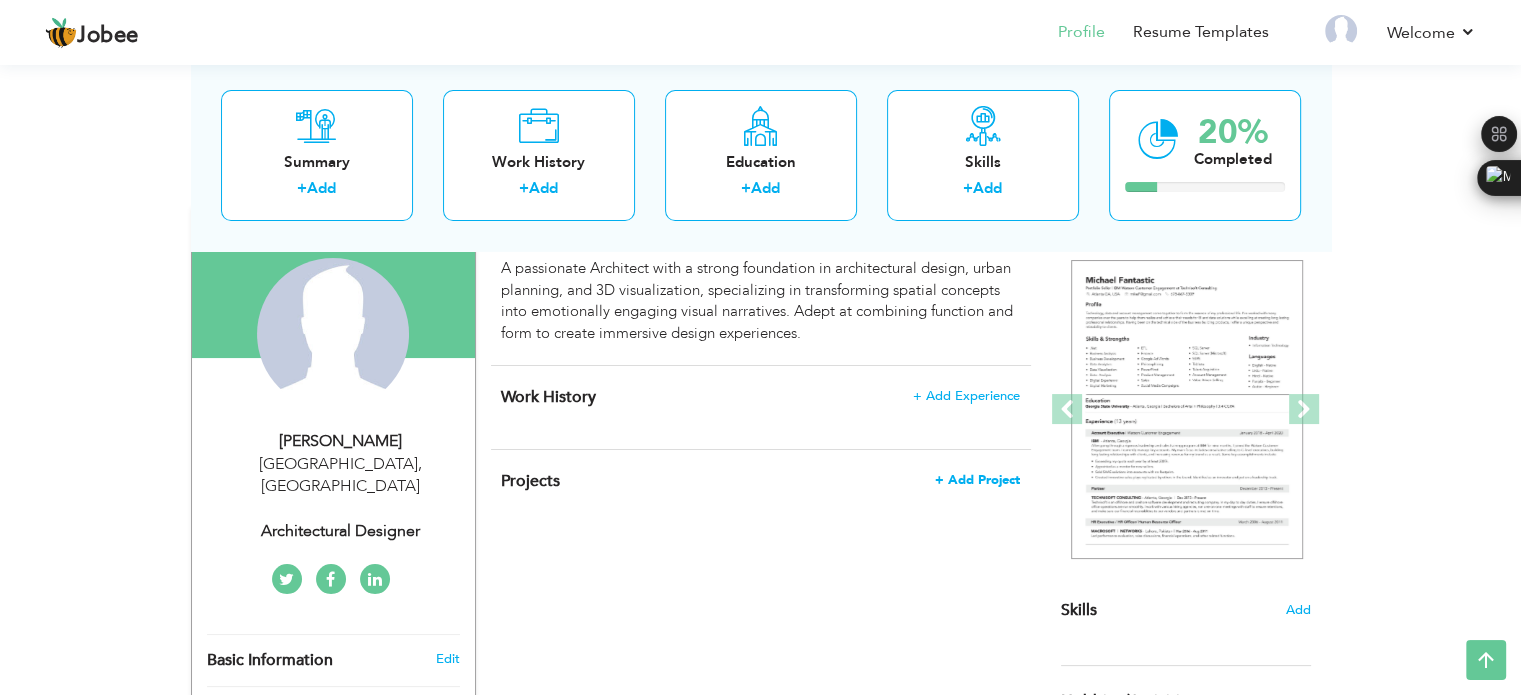 click on "+ Add Project" at bounding box center [977, 480] 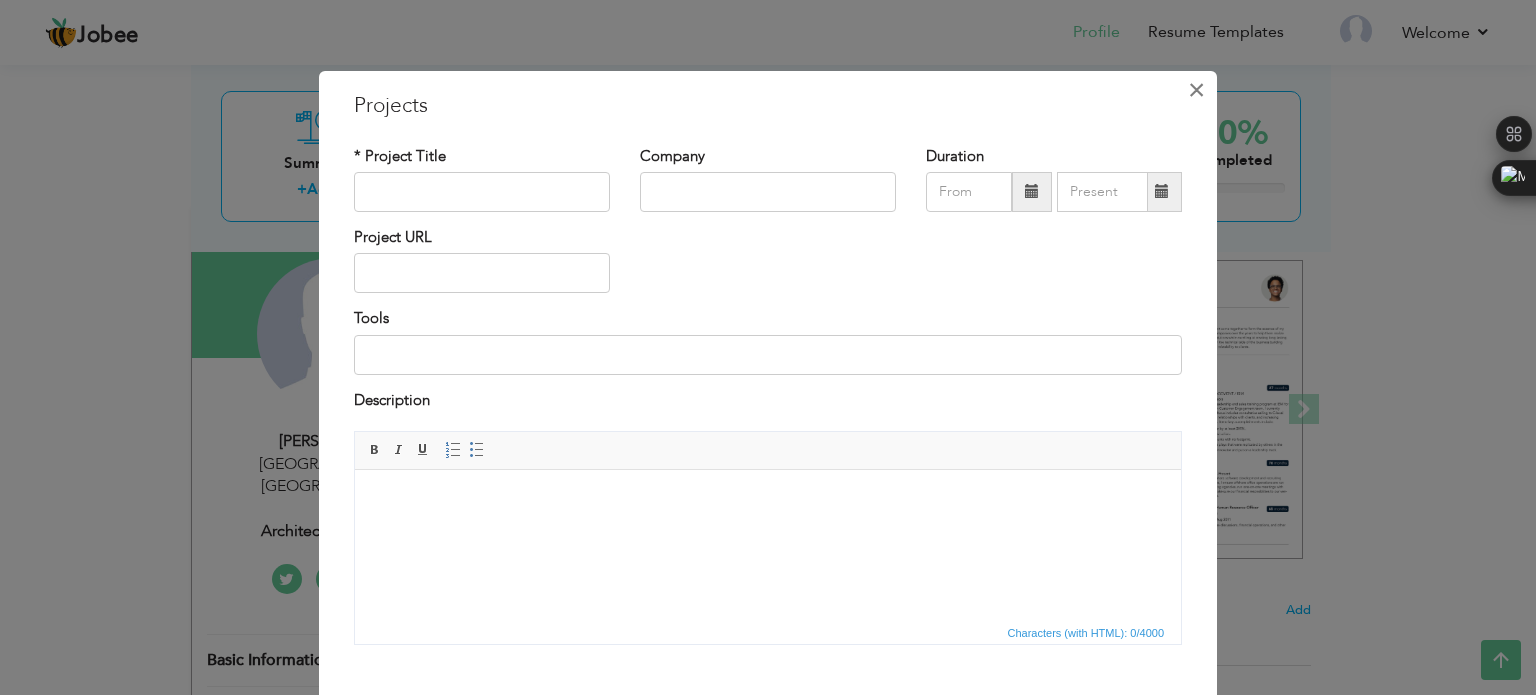 click on "×" at bounding box center (1196, 90) 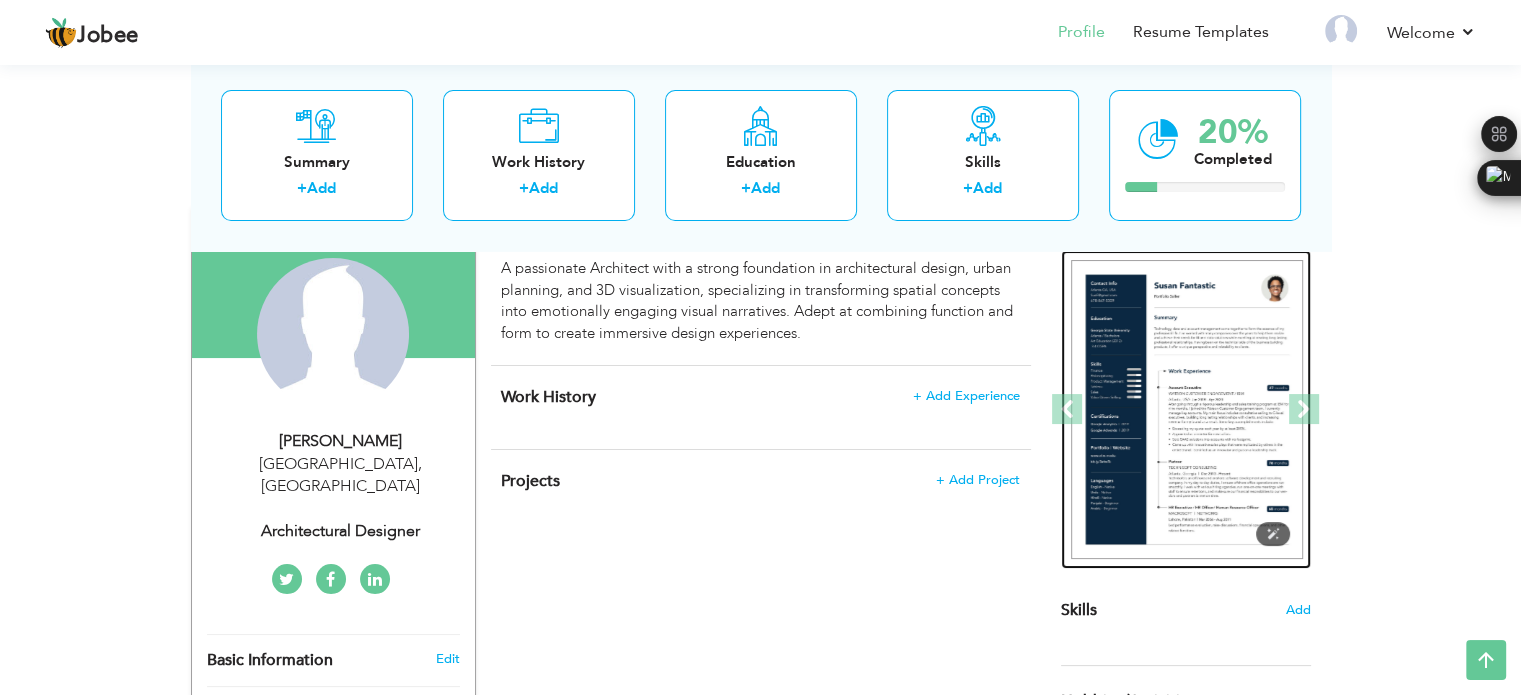 click at bounding box center [1187, 410] 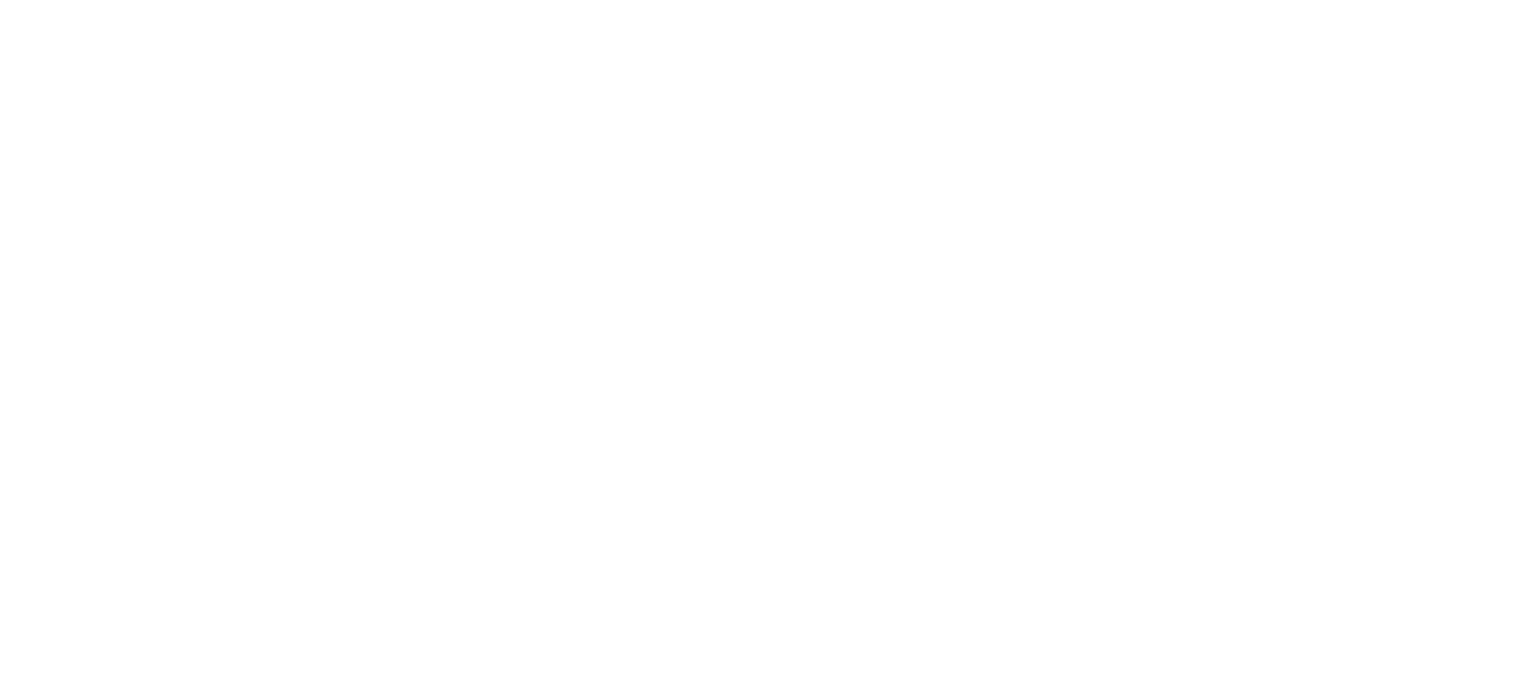 scroll, scrollTop: 0, scrollLeft: 0, axis: both 